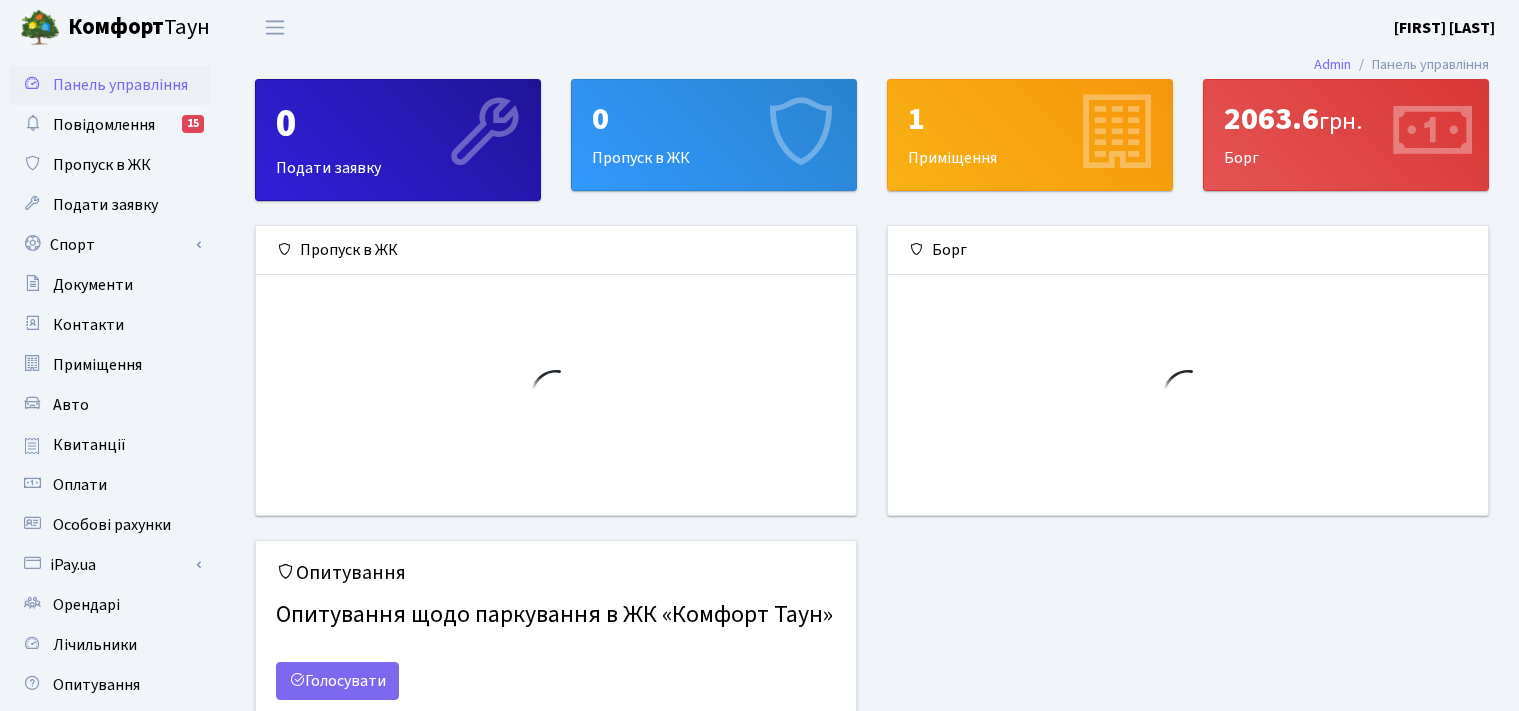 scroll, scrollTop: 0, scrollLeft: 0, axis: both 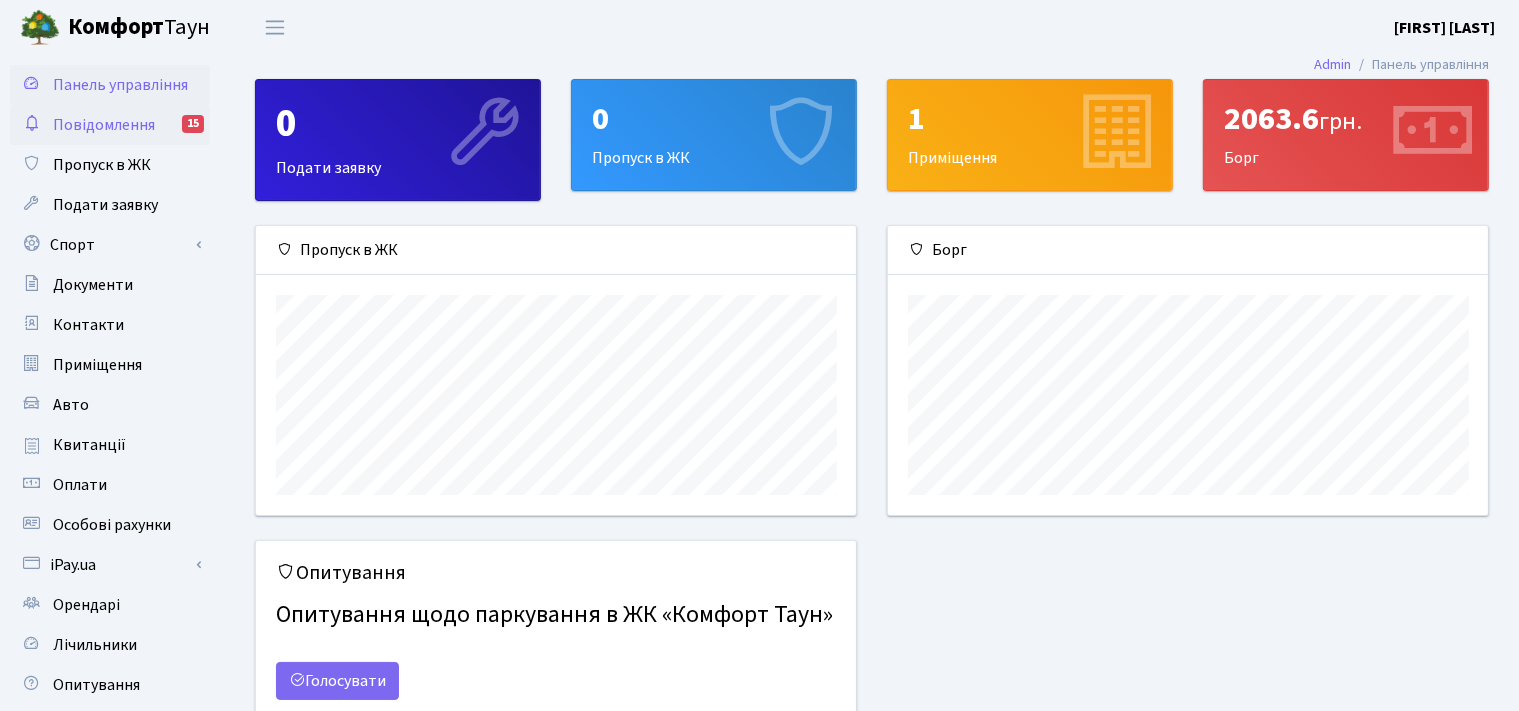 click on "Повідомлення" at bounding box center [104, 125] 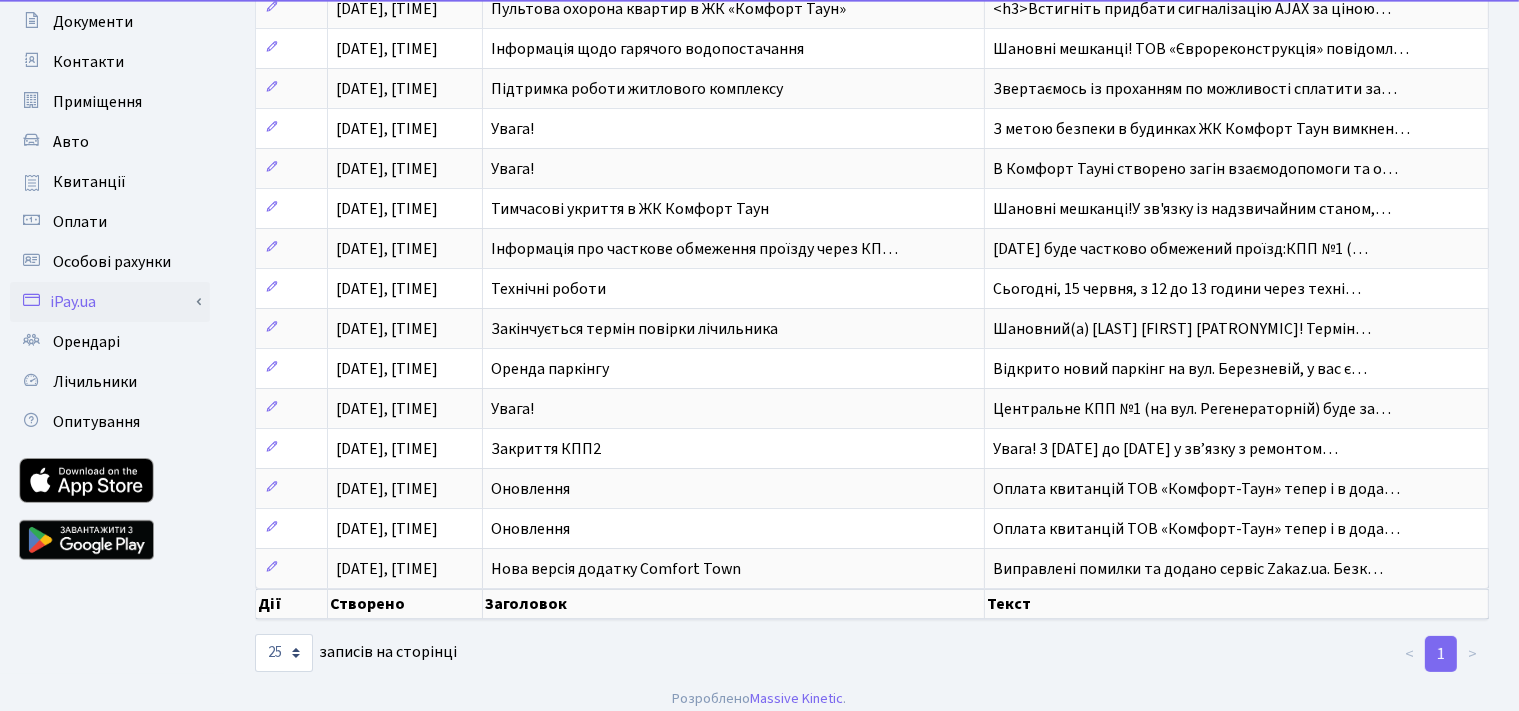 scroll, scrollTop: 266, scrollLeft: 0, axis: vertical 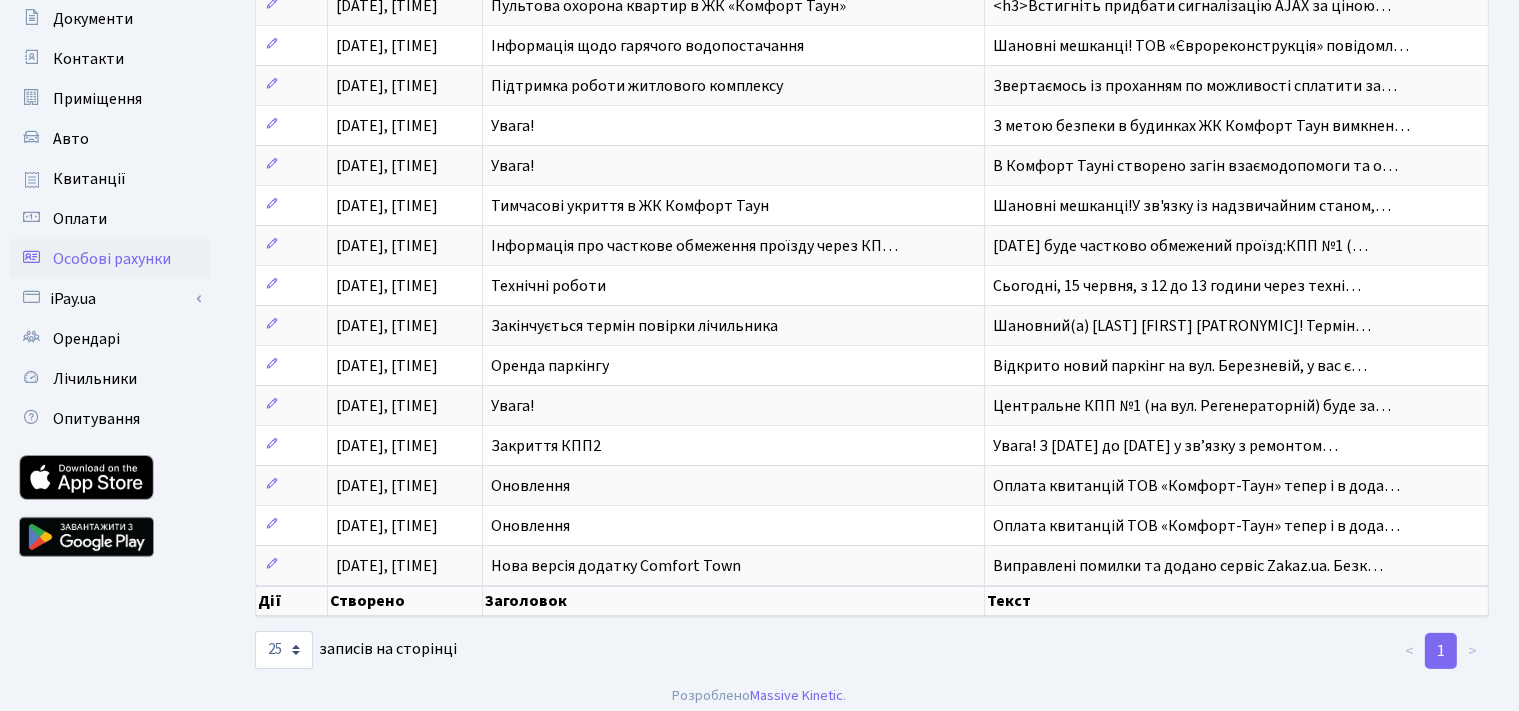 click on "Особові рахунки" at bounding box center [112, 259] 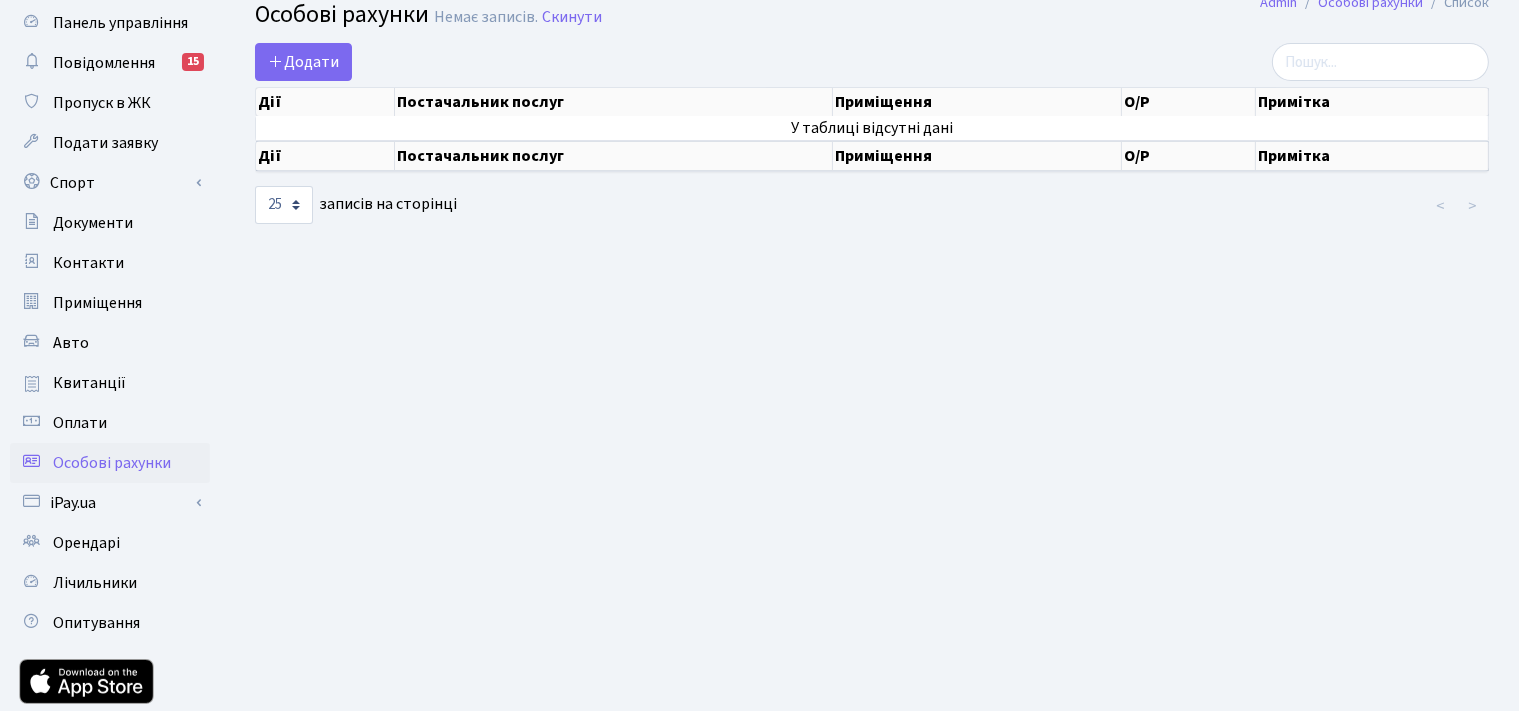 scroll, scrollTop: 105, scrollLeft: 0, axis: vertical 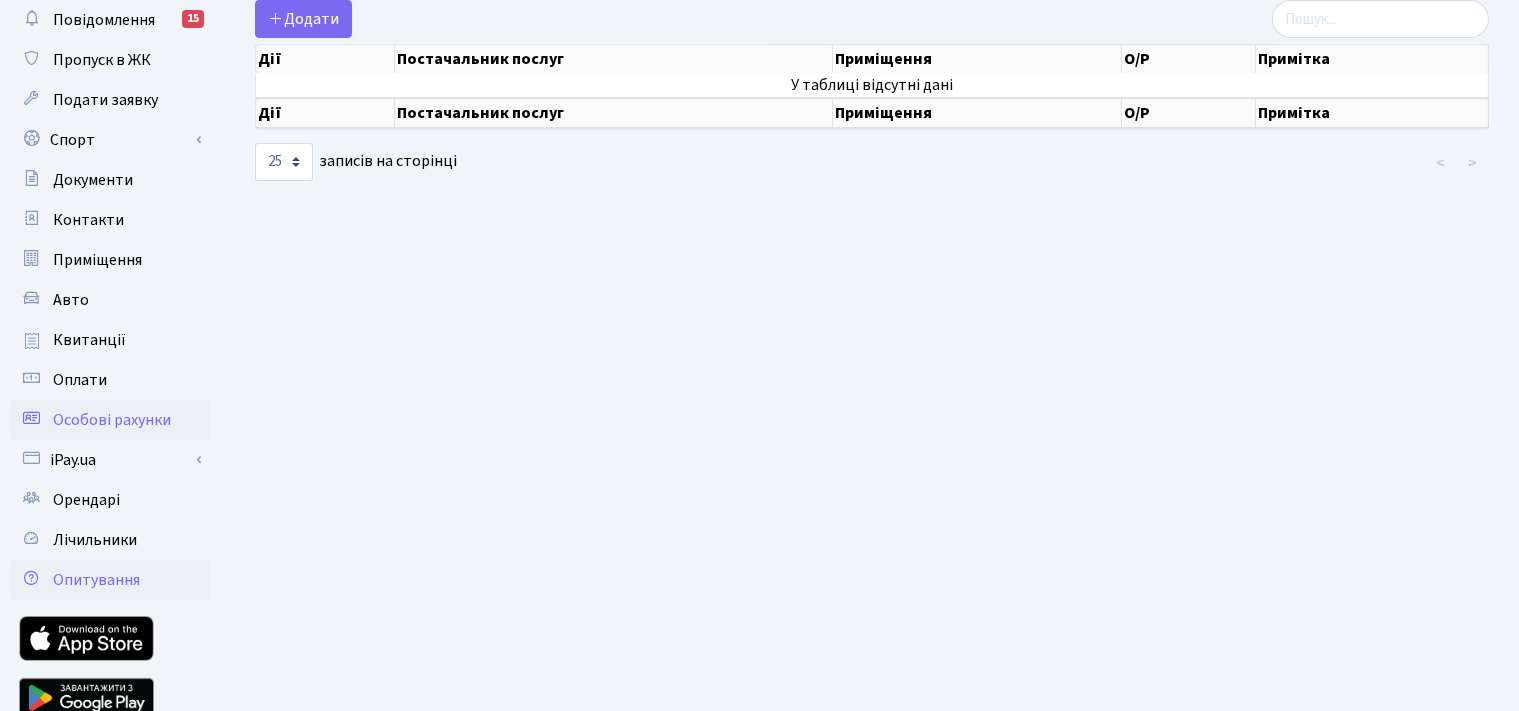 click on "Опитування" at bounding box center [96, 580] 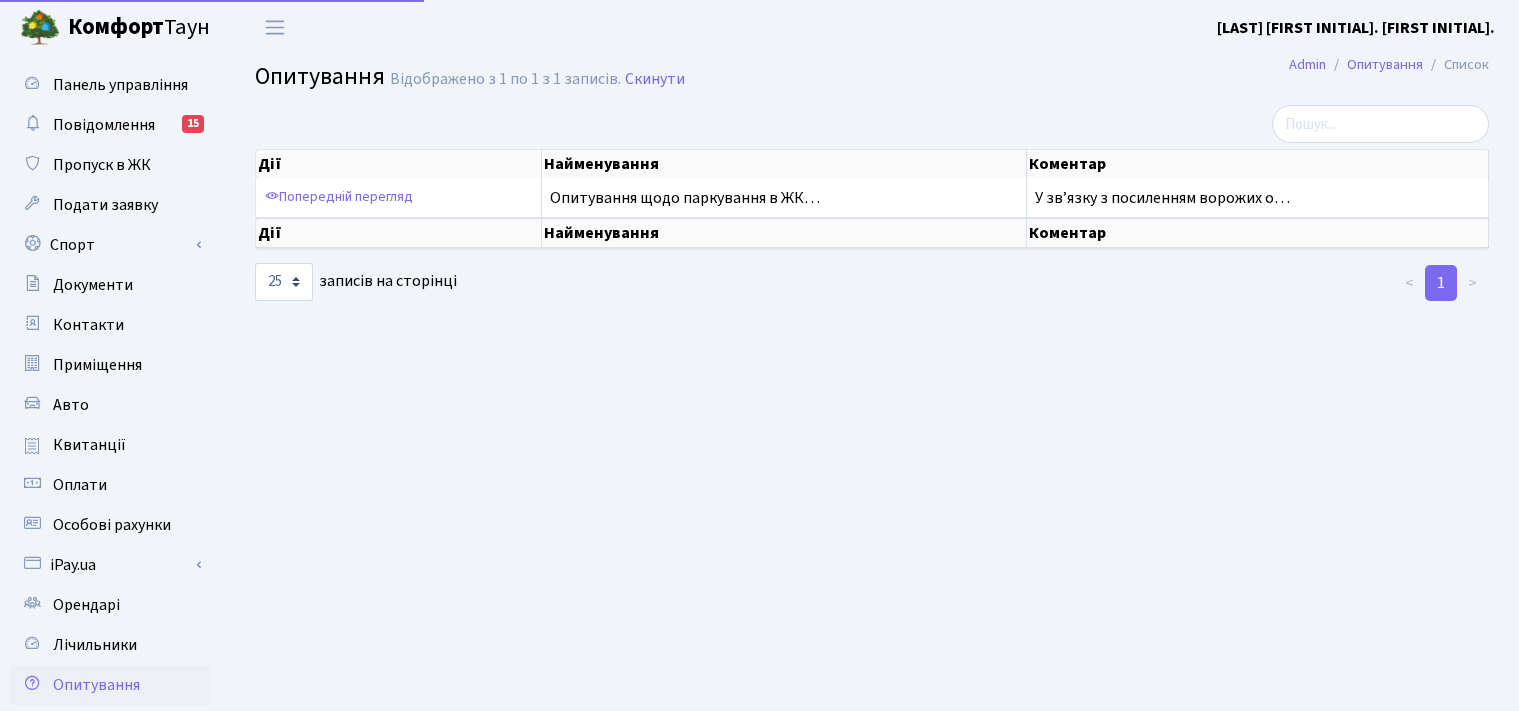 scroll, scrollTop: 0, scrollLeft: 0, axis: both 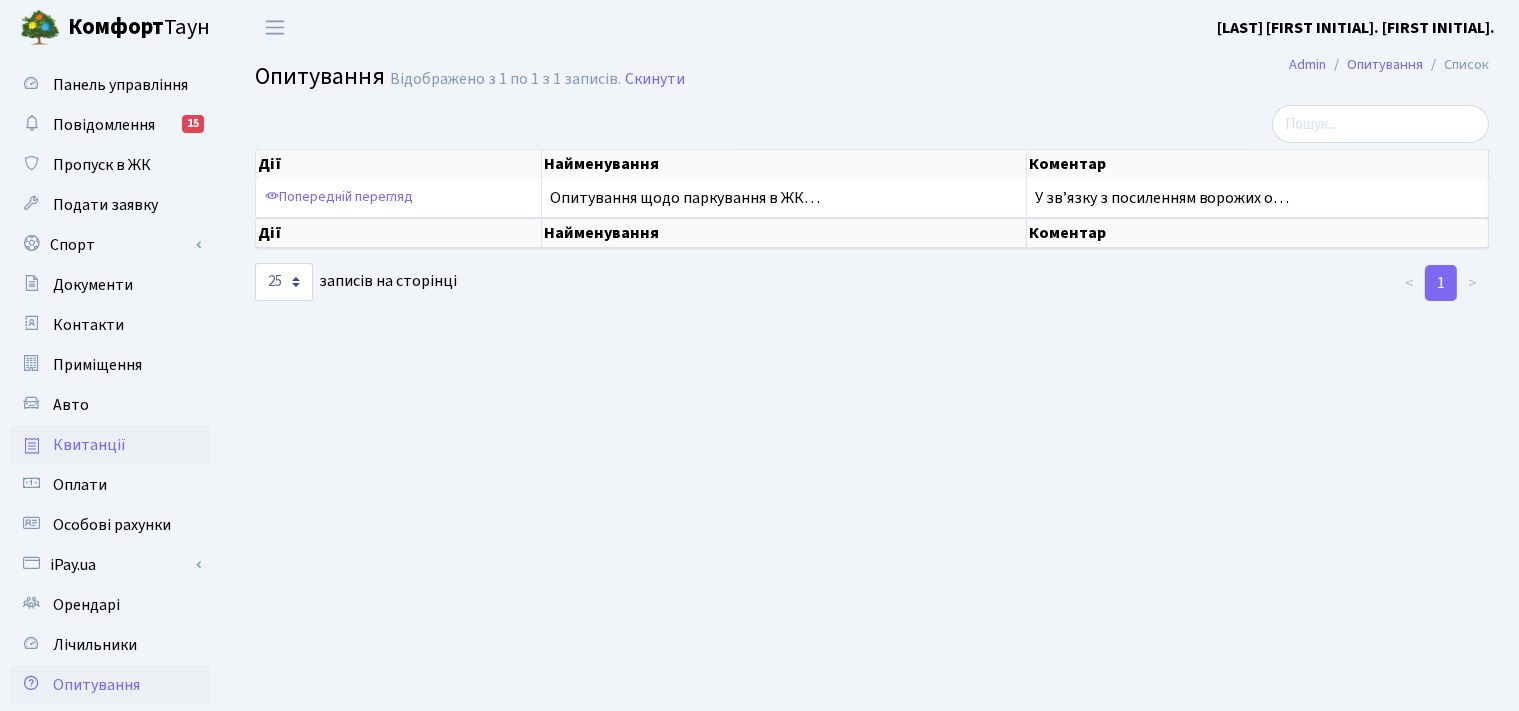click on "Квитанції" at bounding box center [89, 445] 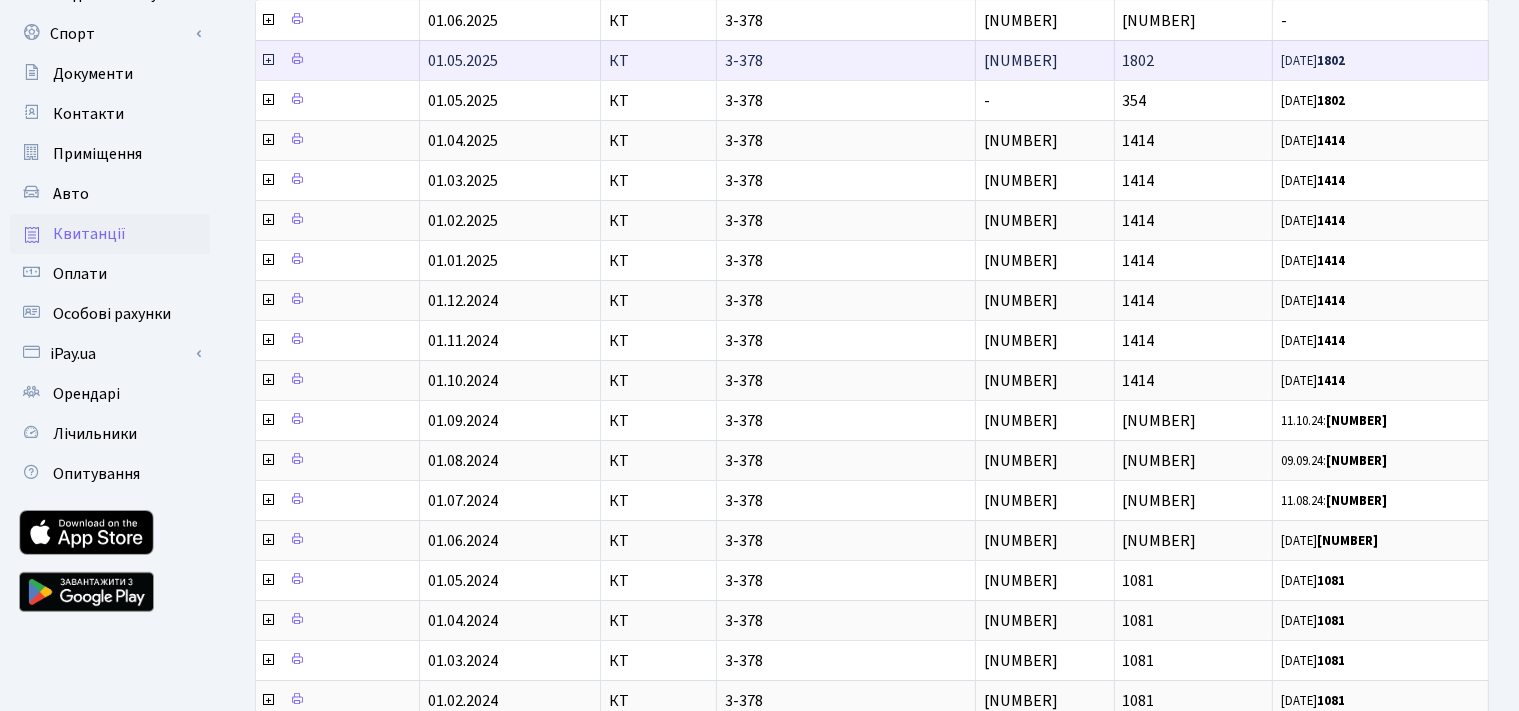 scroll, scrollTop: 105, scrollLeft: 0, axis: vertical 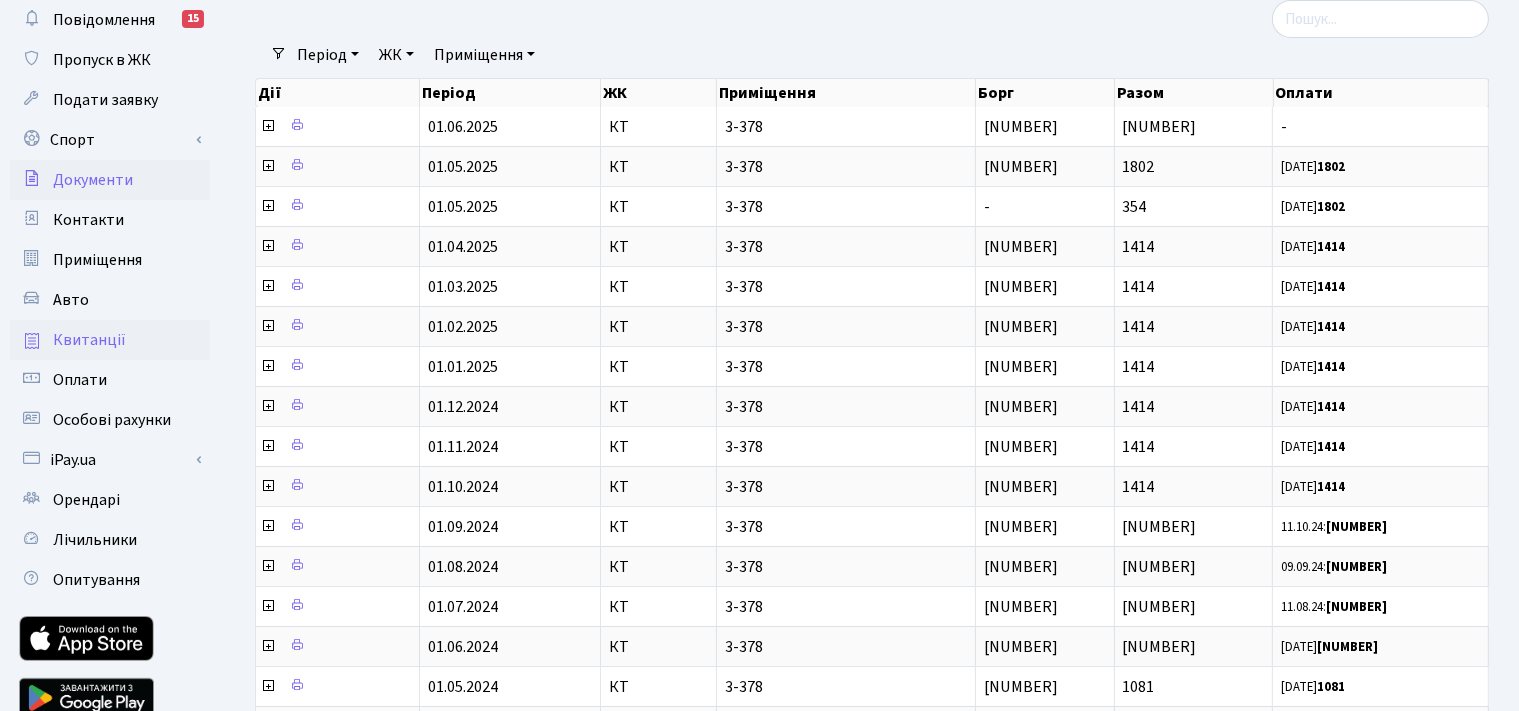 click on "Документи" at bounding box center (93, 180) 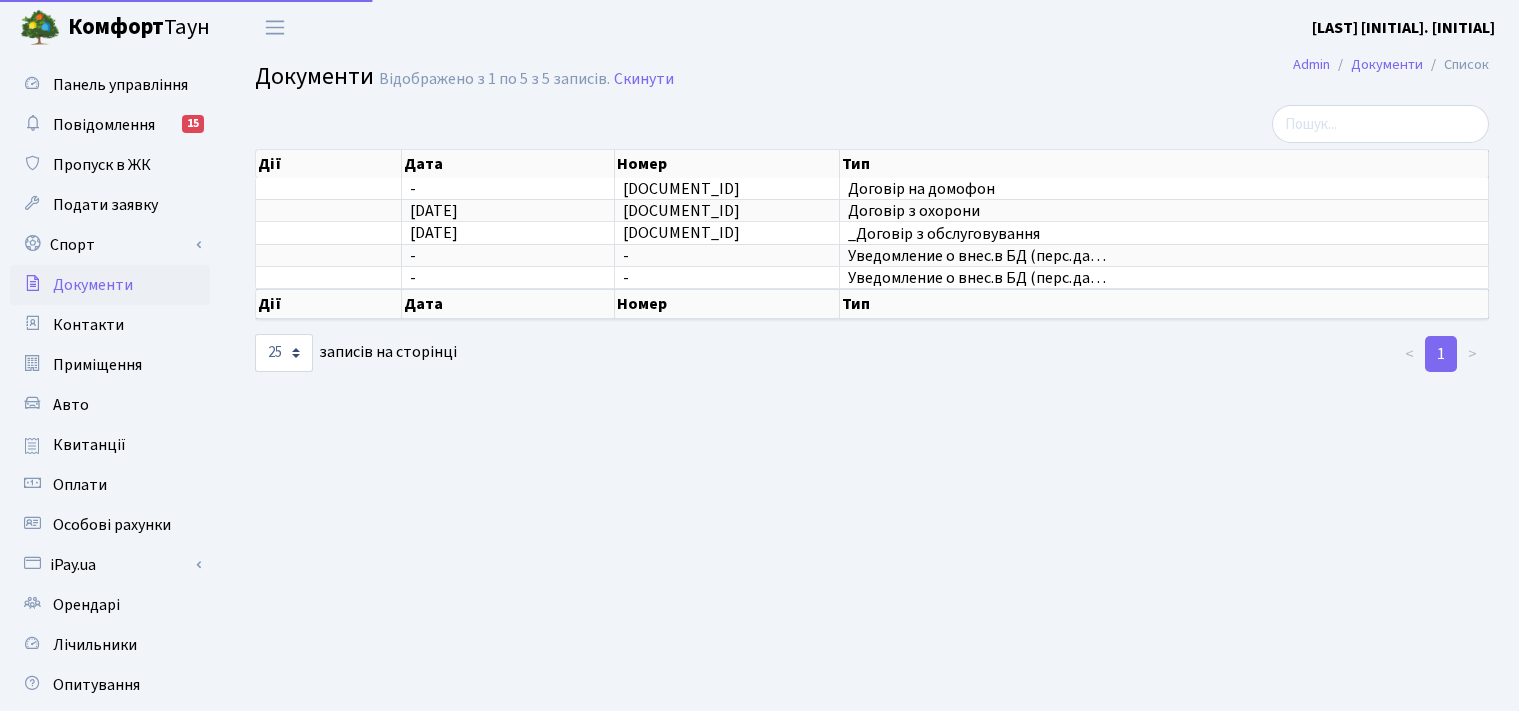 scroll, scrollTop: 0, scrollLeft: 0, axis: both 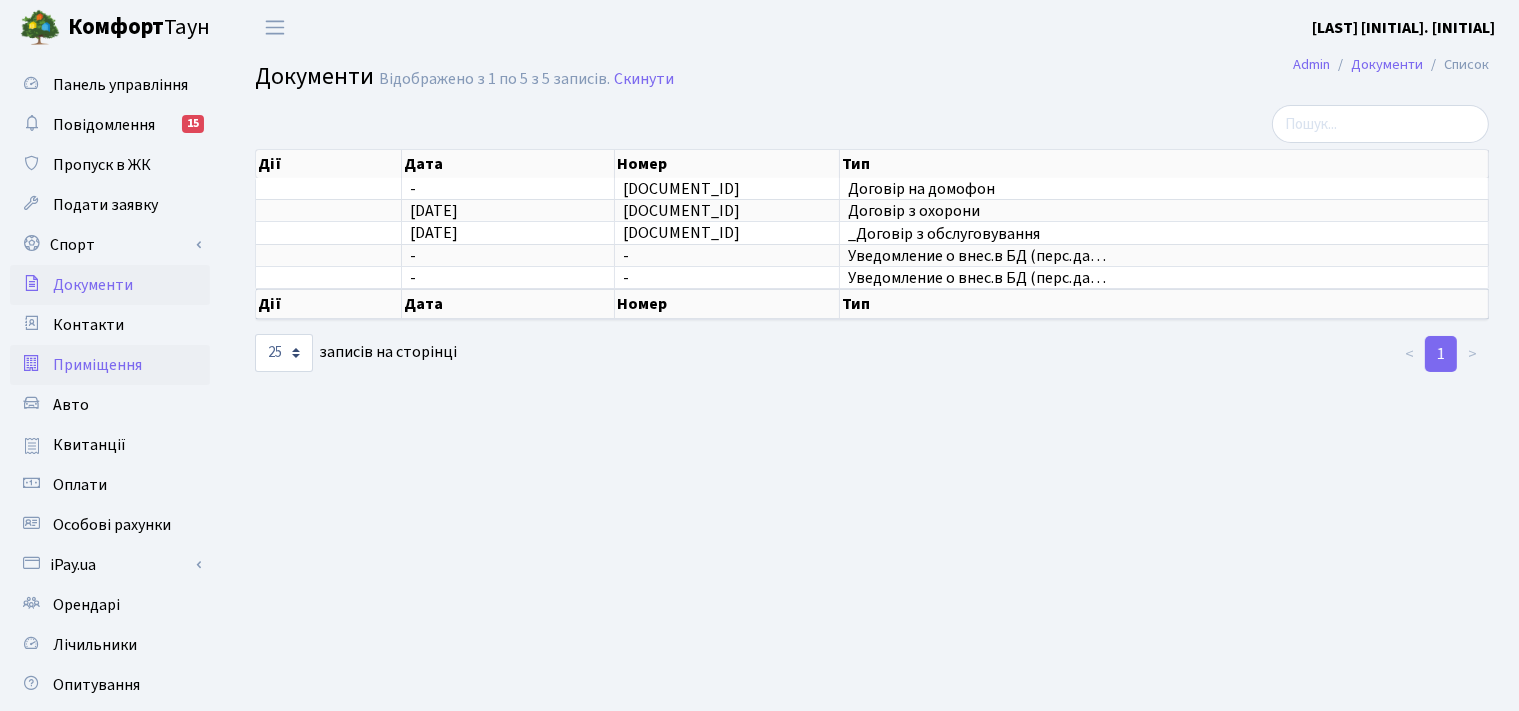 click on "Приміщення" at bounding box center (97, 365) 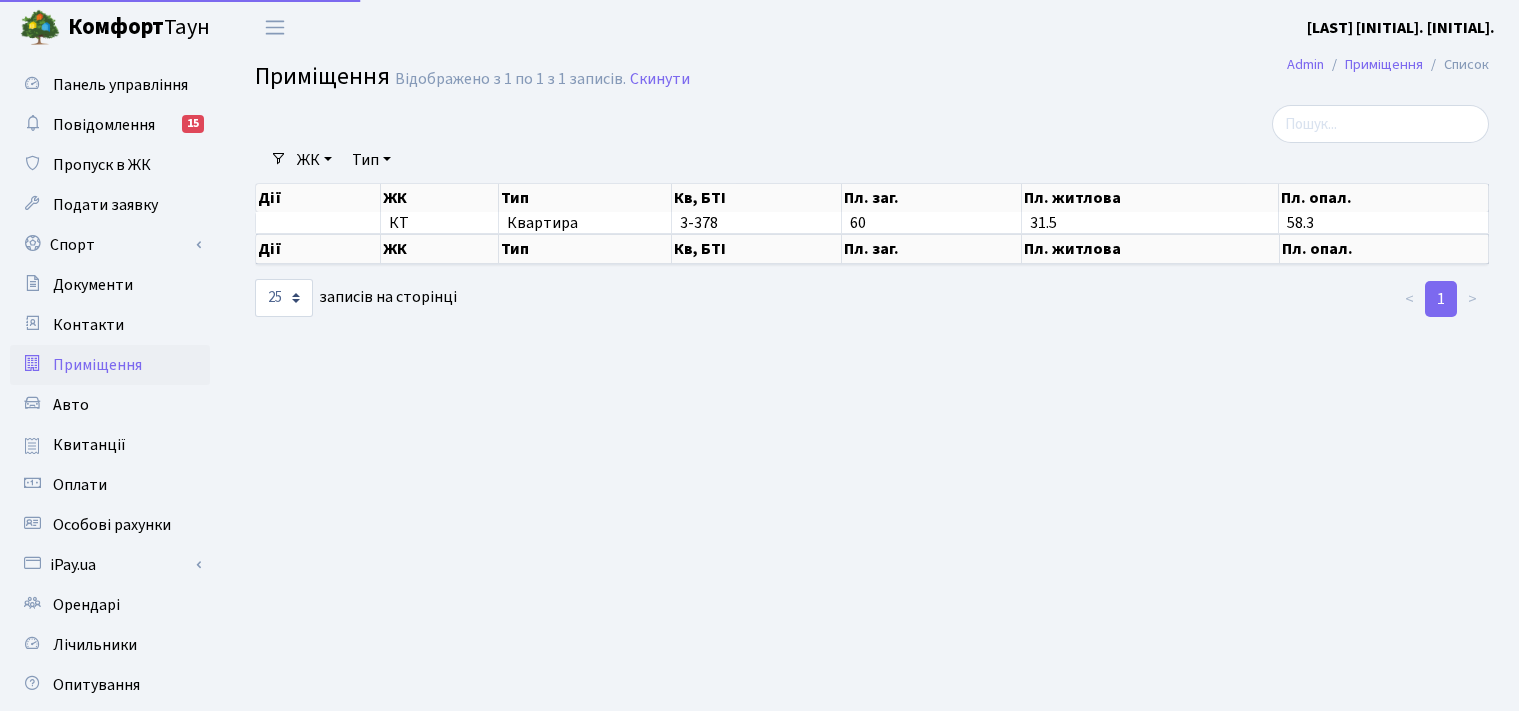 scroll, scrollTop: 0, scrollLeft: 0, axis: both 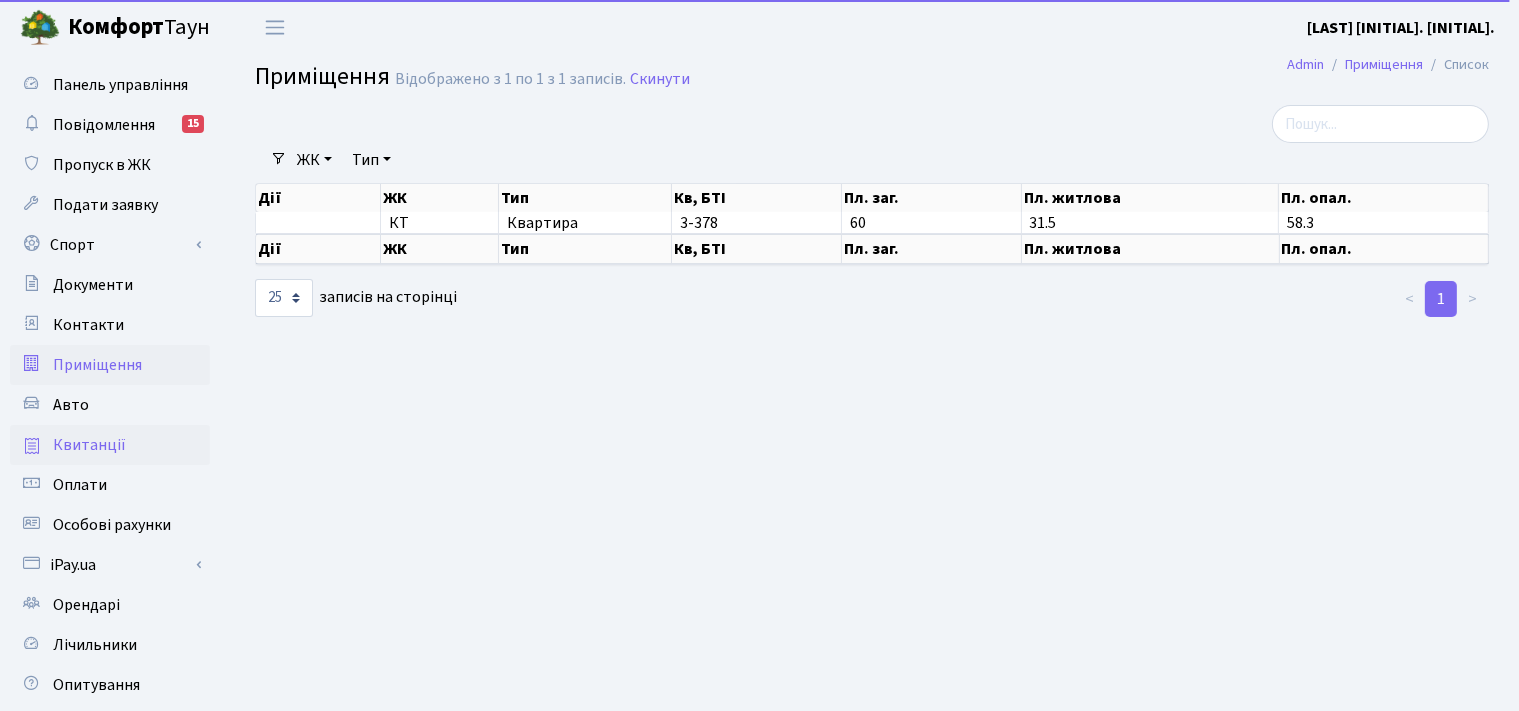 click on "Квитанції" at bounding box center (89, 445) 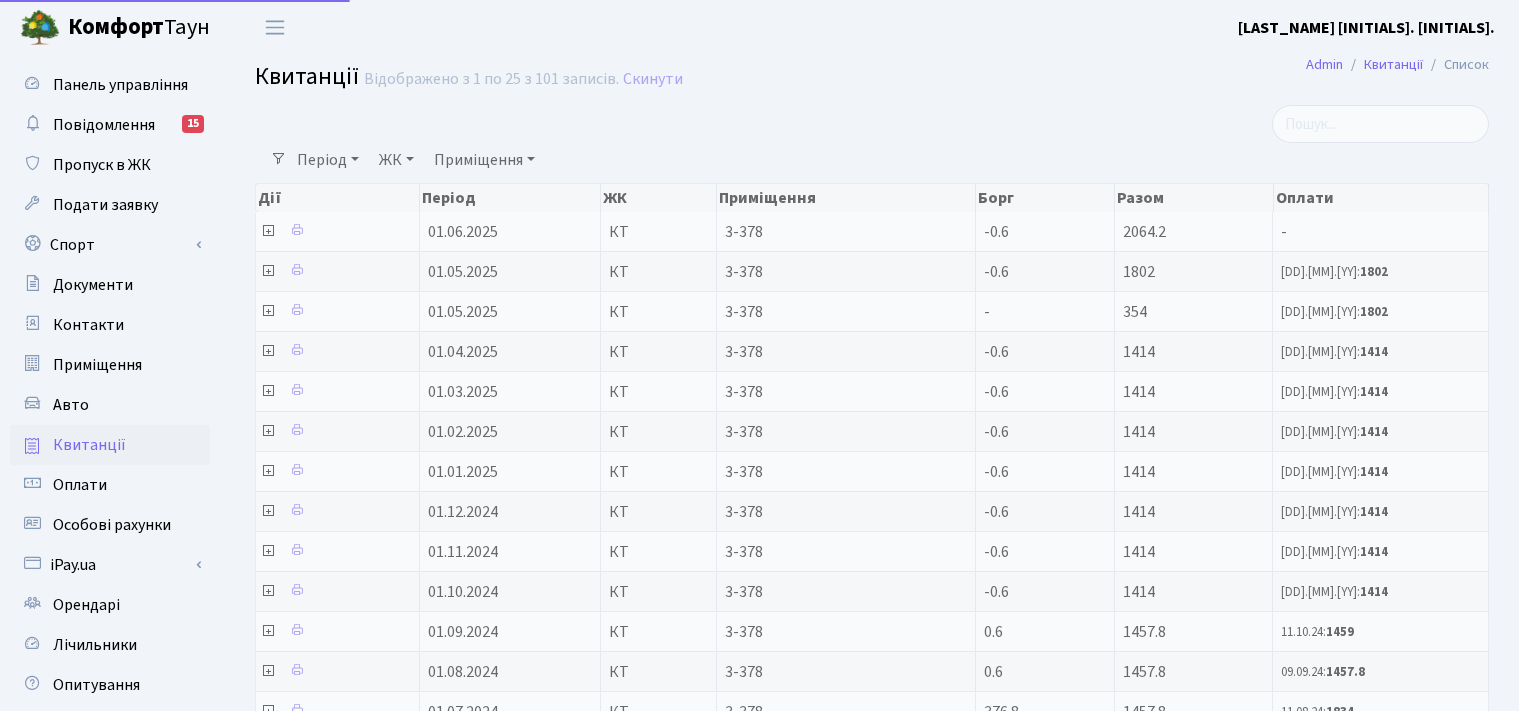 scroll, scrollTop: 0, scrollLeft: 0, axis: both 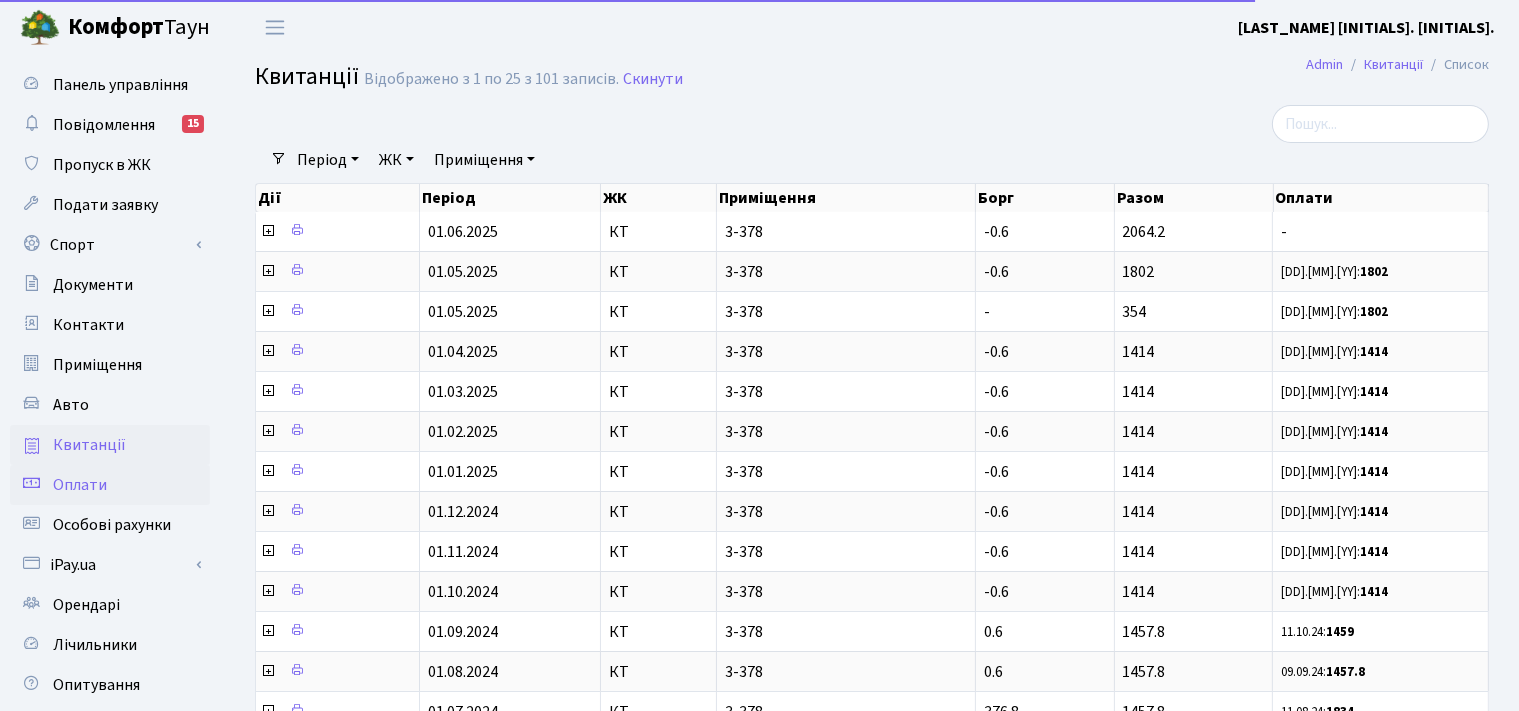 click on "Оплати" at bounding box center (80, 485) 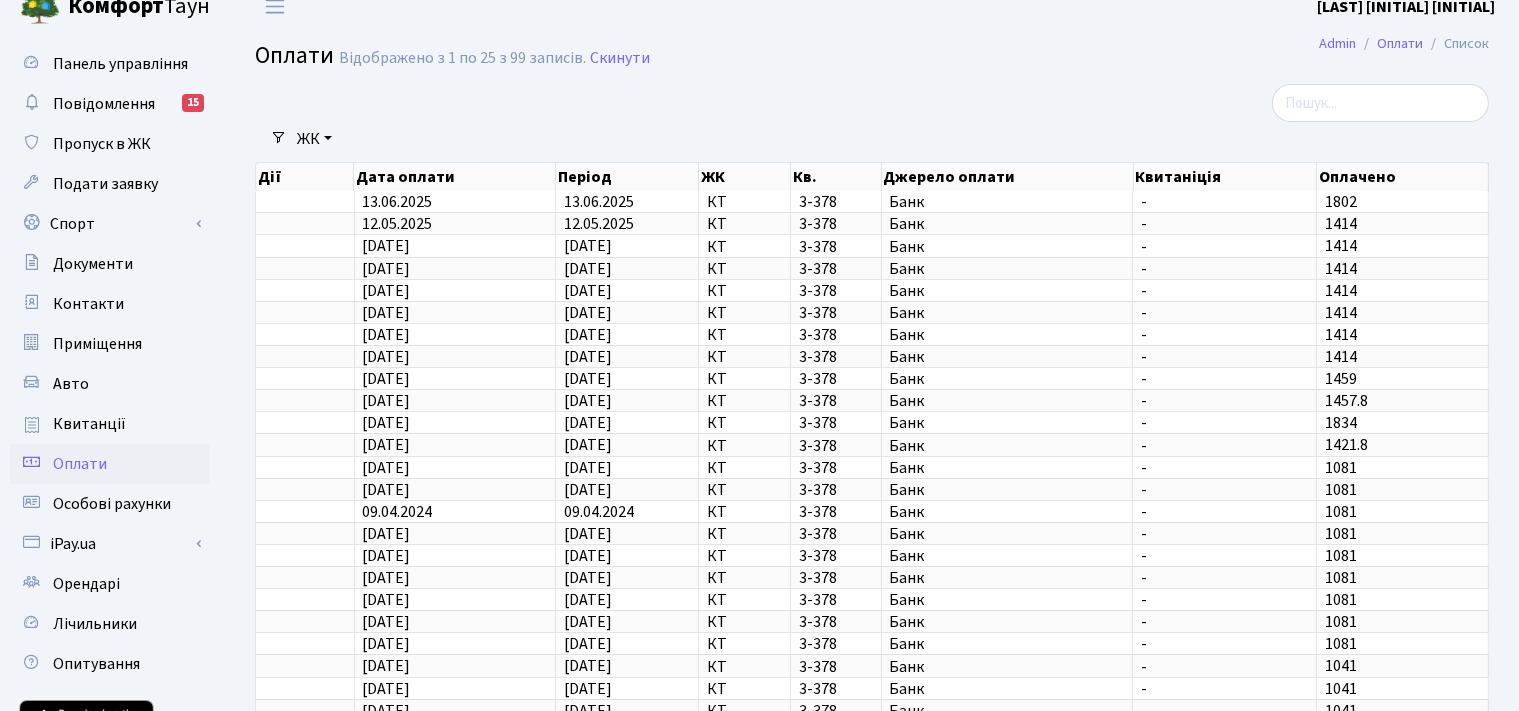 scroll, scrollTop: 0, scrollLeft: 0, axis: both 